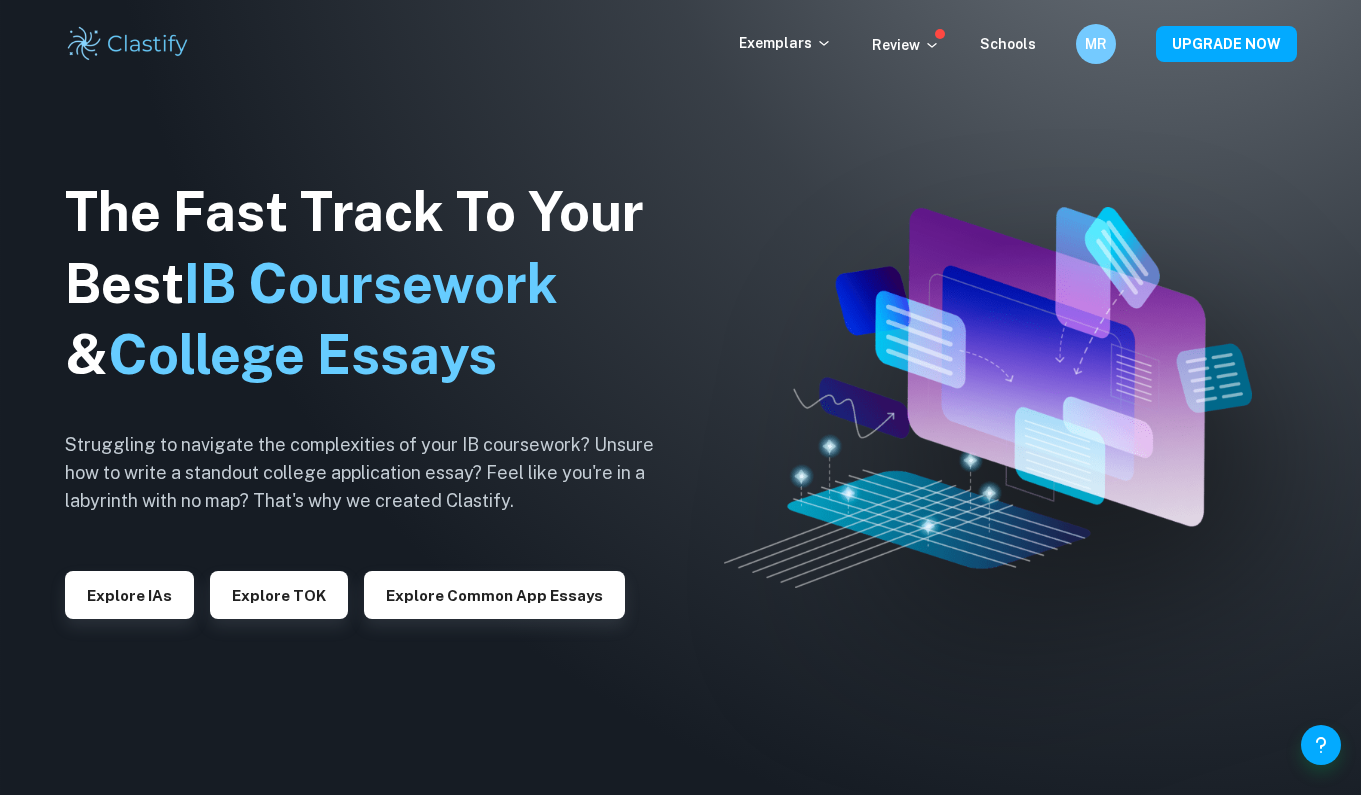scroll, scrollTop: 0, scrollLeft: 0, axis: both 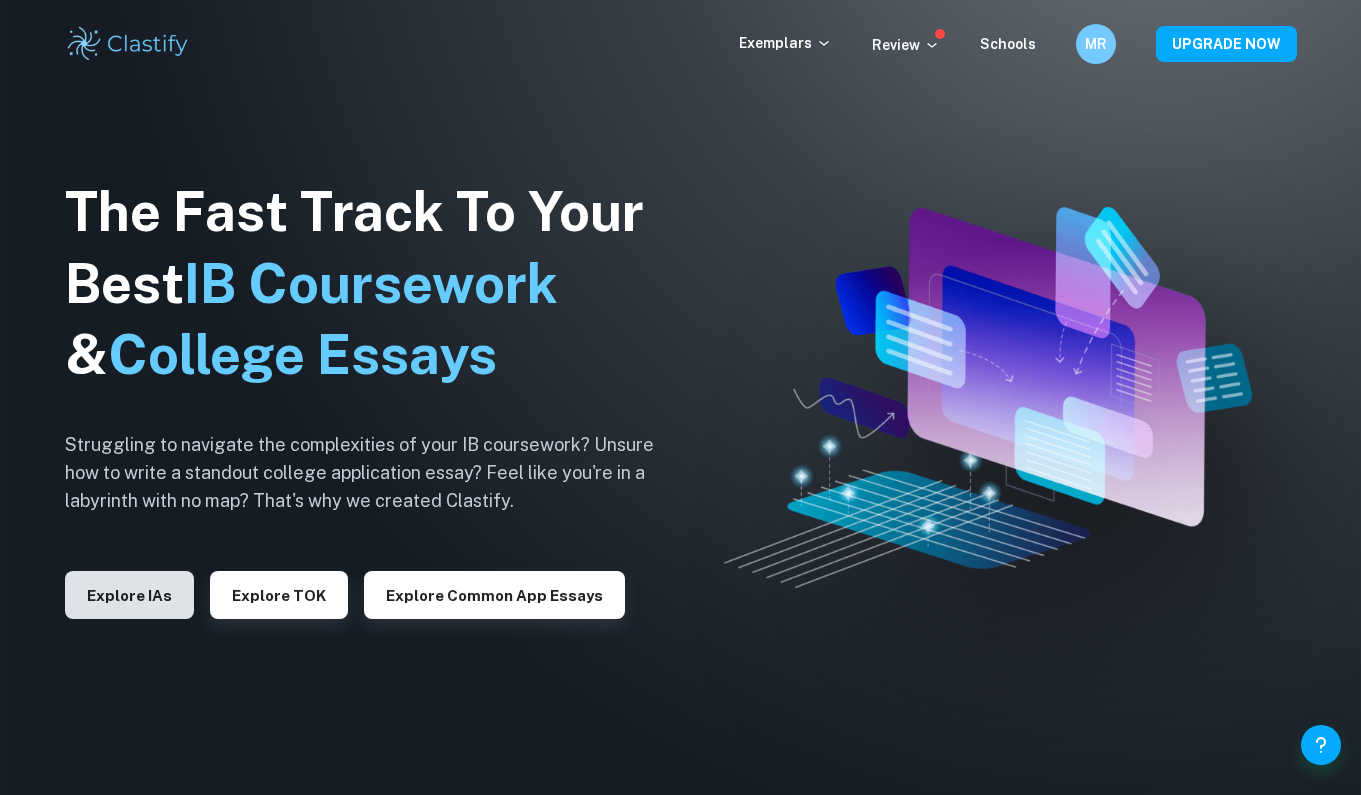 click on "Explore IAs" at bounding box center [129, 595] 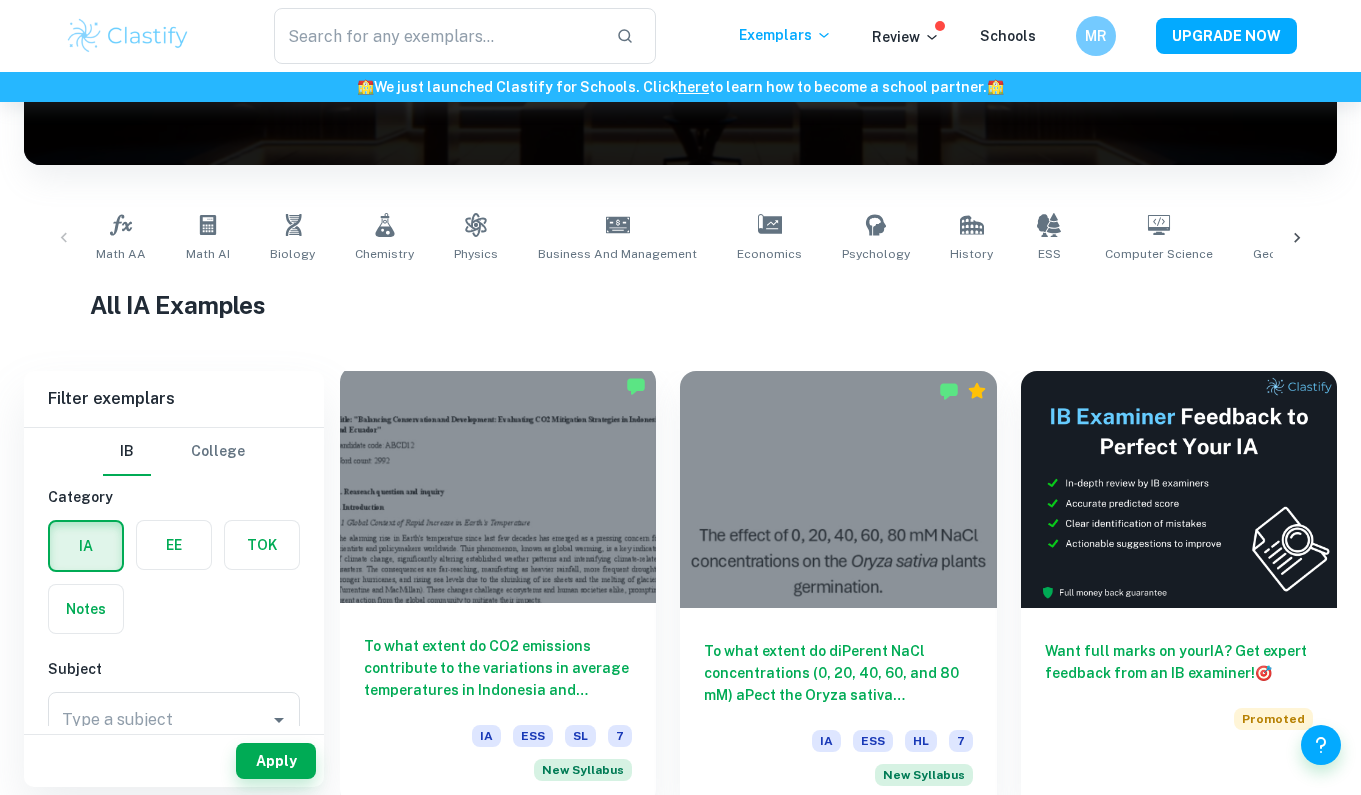 scroll, scrollTop: 303, scrollLeft: 0, axis: vertical 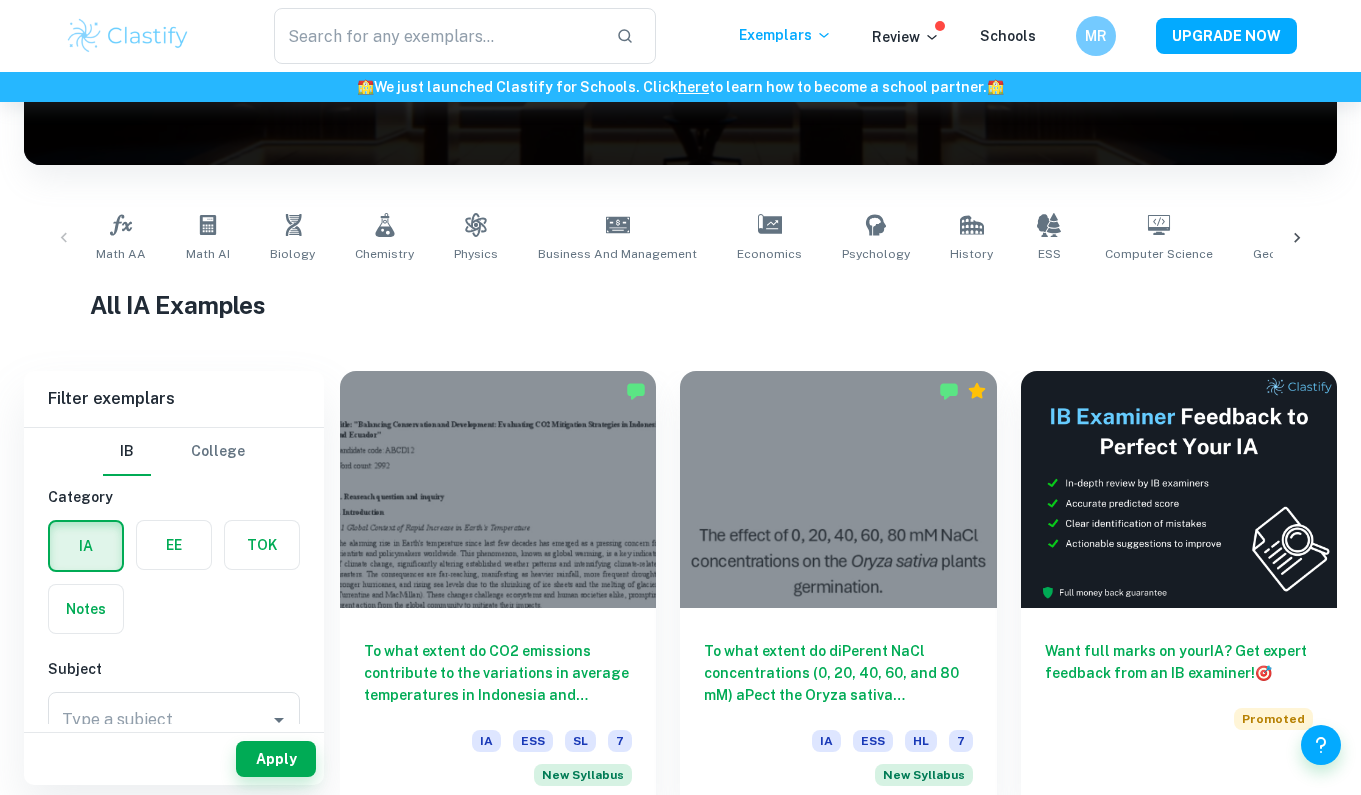click on "Math AA Math AI Biology Chemistry Physics Business and Management Economics Psychology History ESS Computer Science Geography Visual Arts Comparative Study Visual Arts Process Portfolio Global Politics English A (Lang & Lit) HL Essay English A (Lit) HL Essay English A (Lang & Lit) IO English A (Lit) IO Design Technology Sports Science" at bounding box center [680, 238] 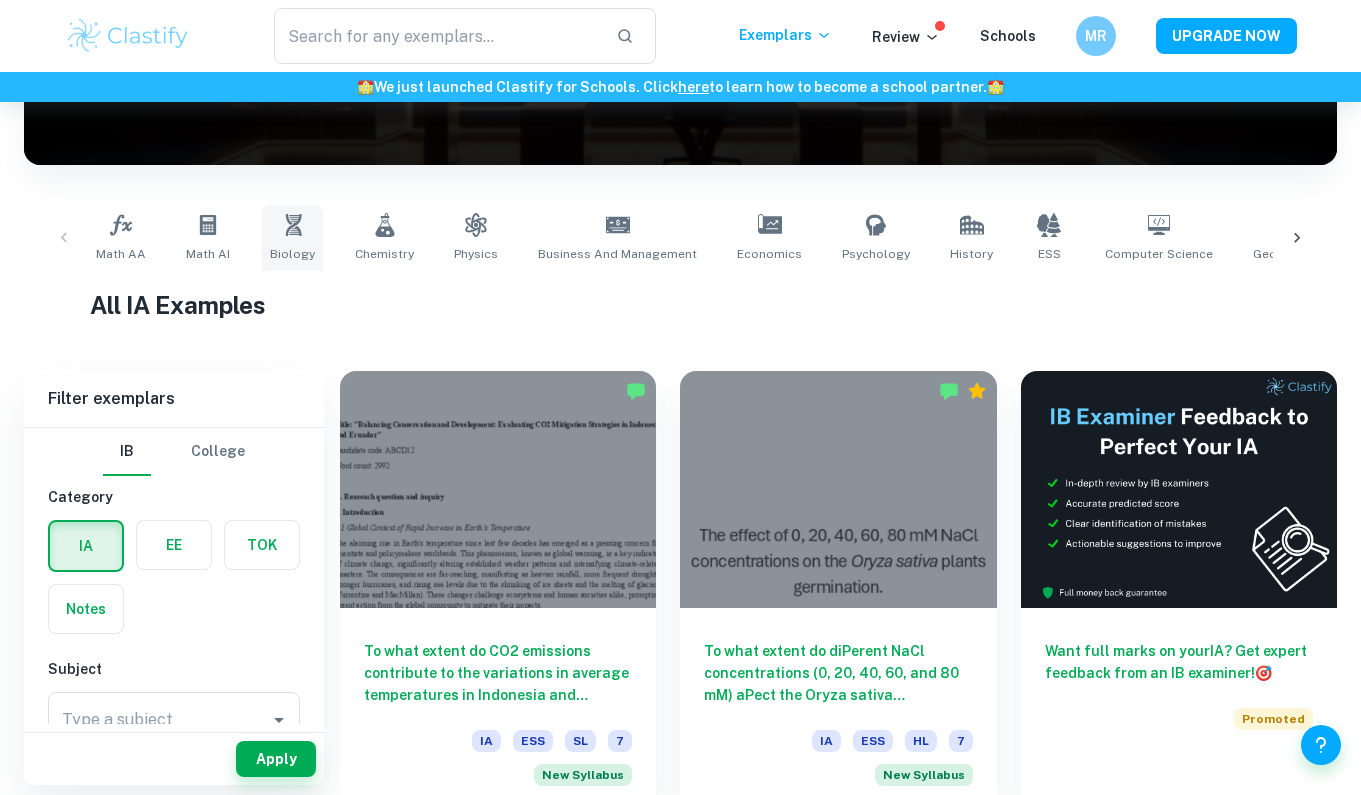 click on "Biology" at bounding box center (292, 238) 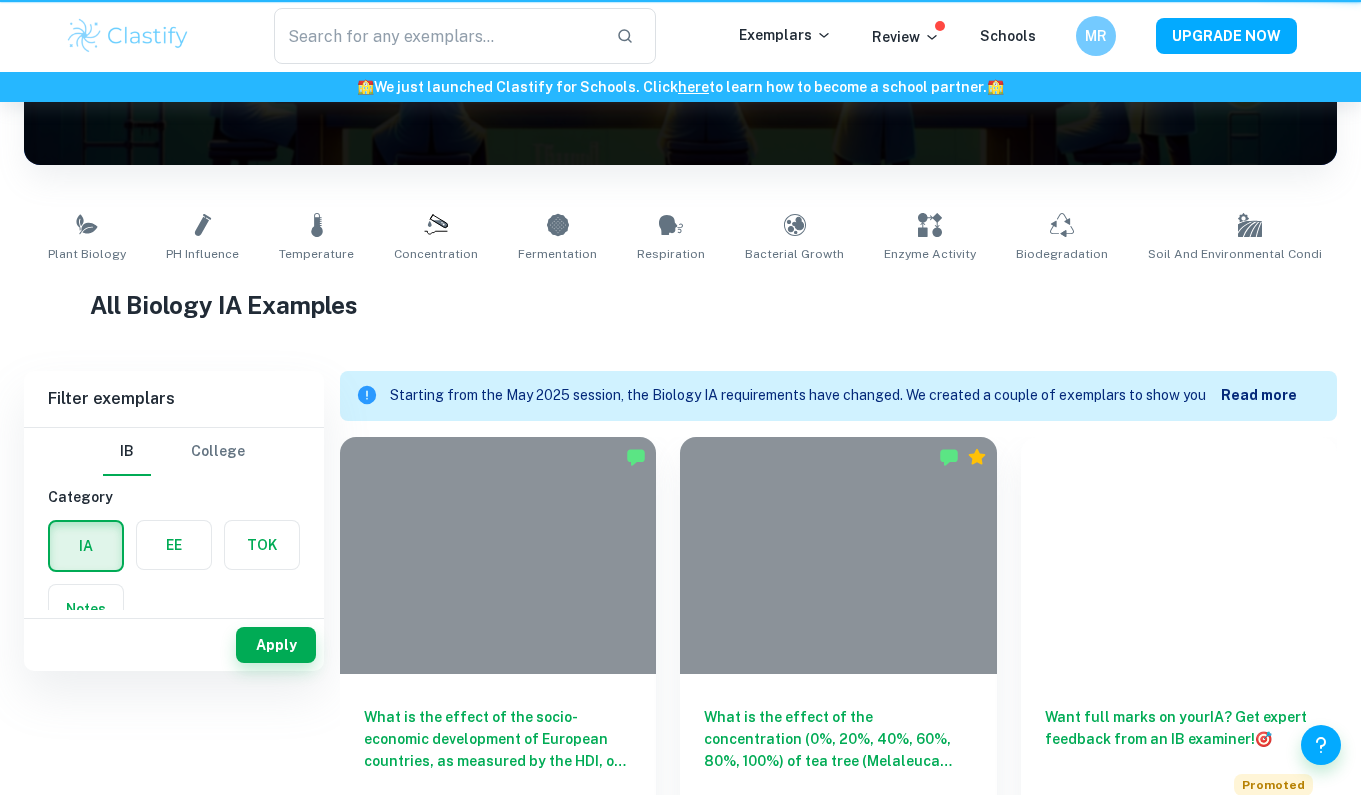 type on "Biology" 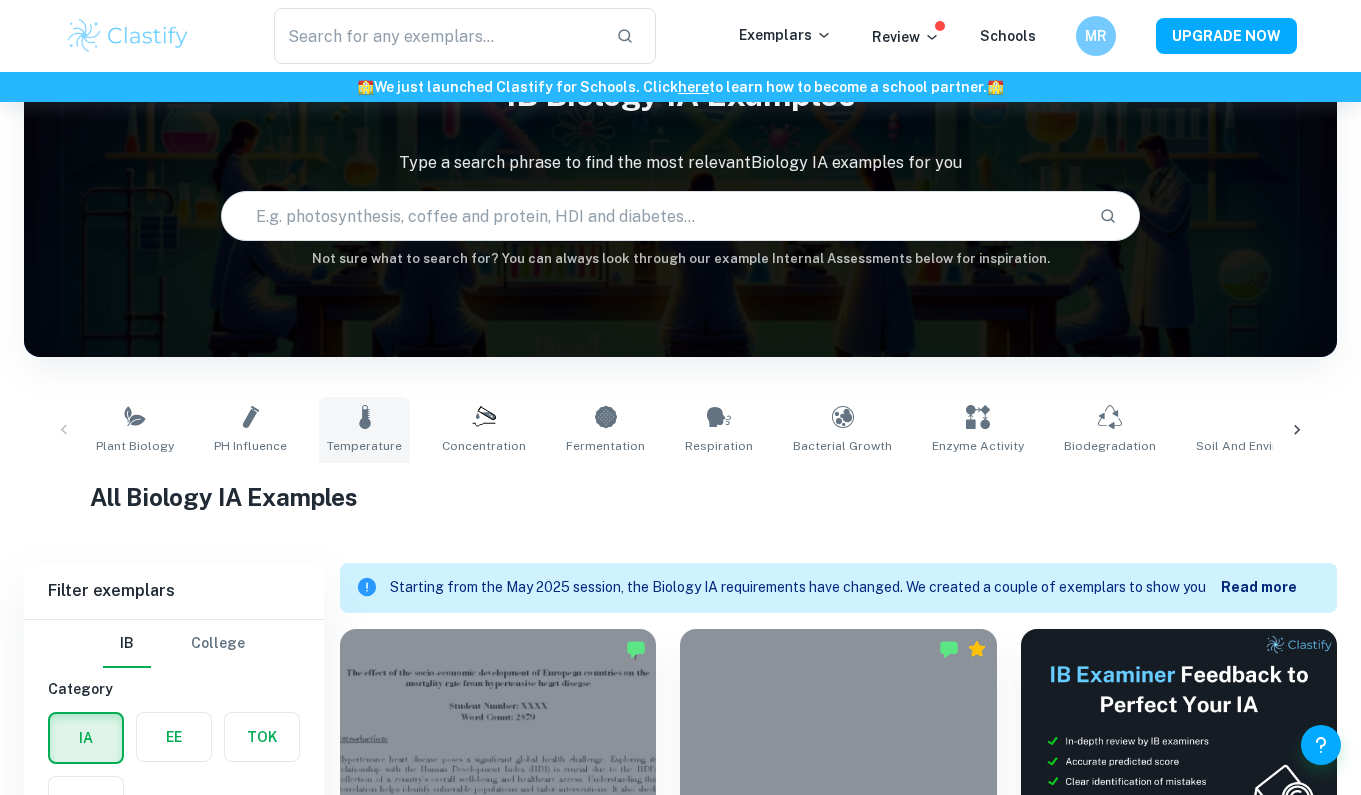 scroll, scrollTop: 114, scrollLeft: 0, axis: vertical 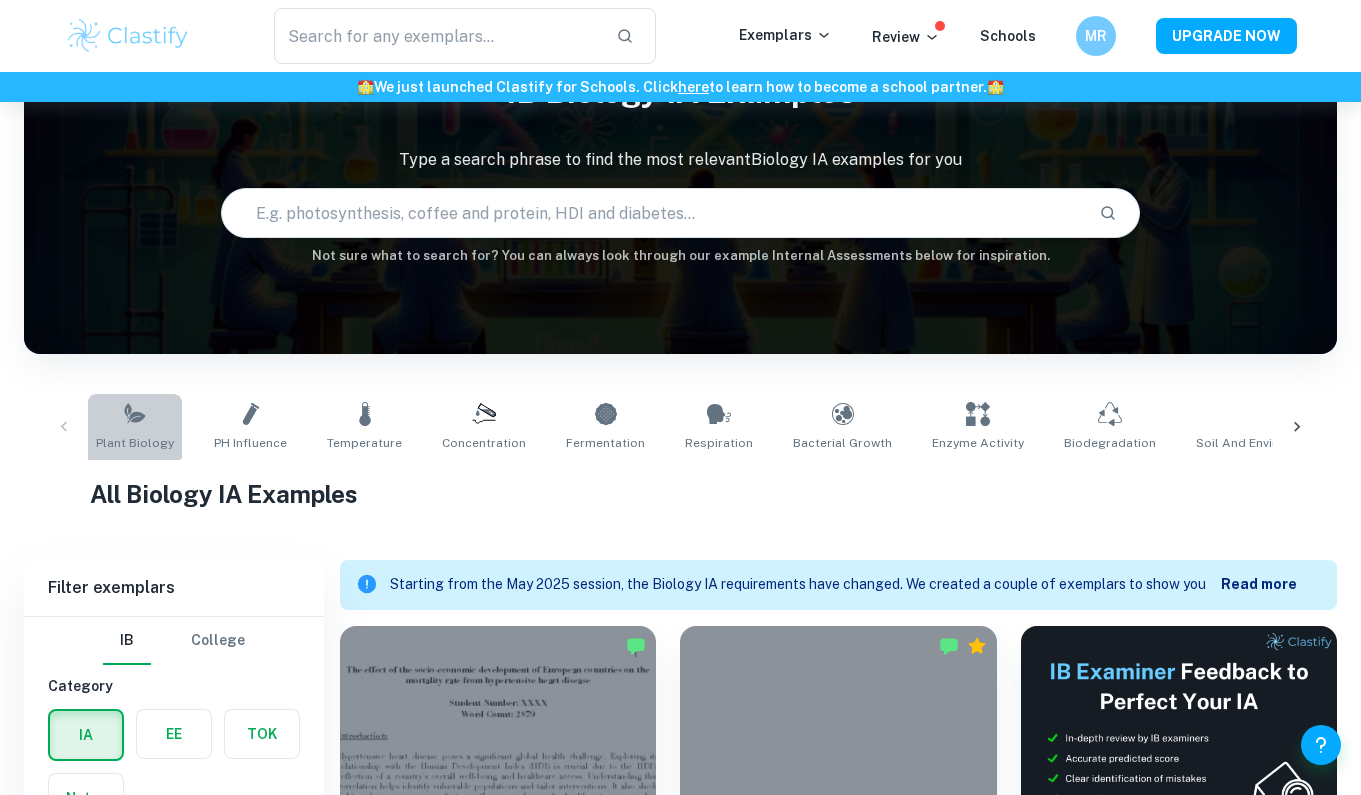 click 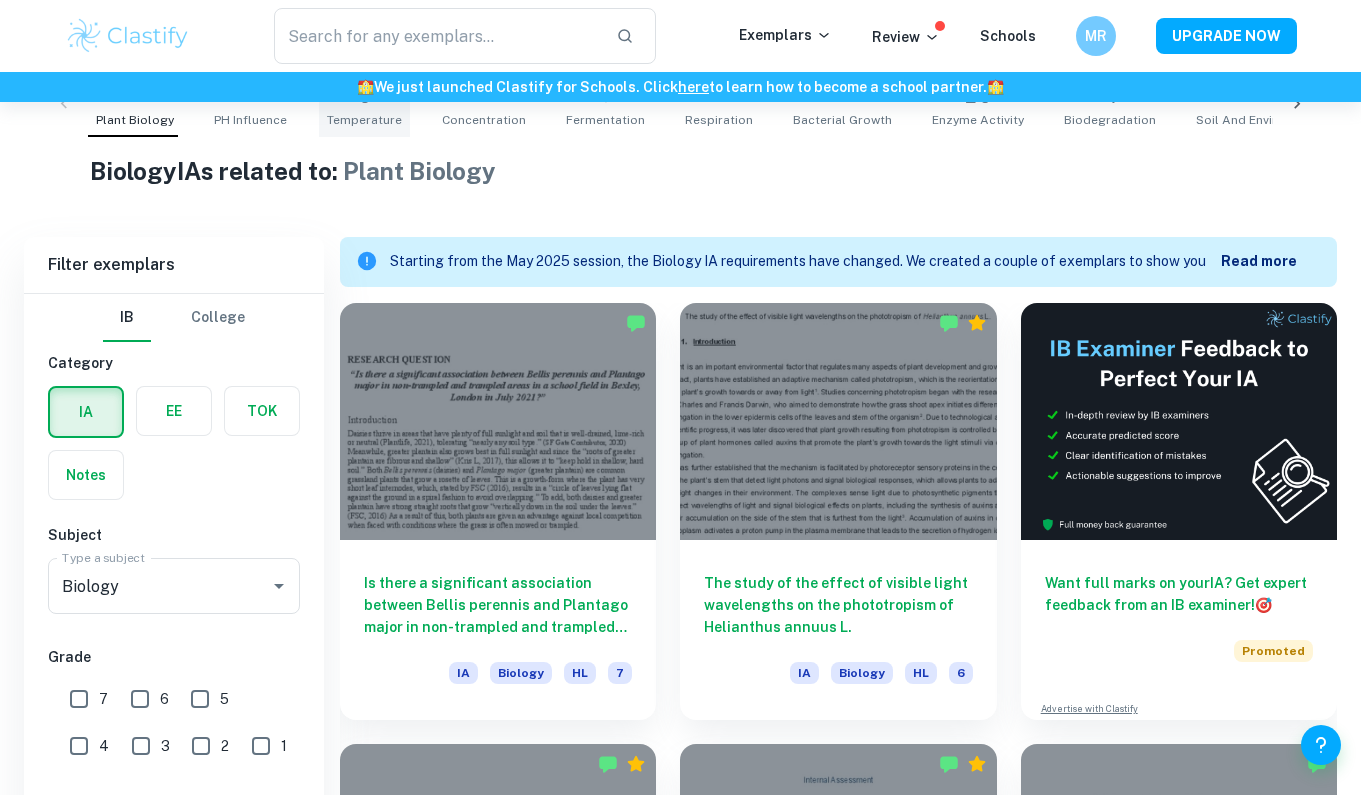 scroll, scrollTop: 573, scrollLeft: 0, axis: vertical 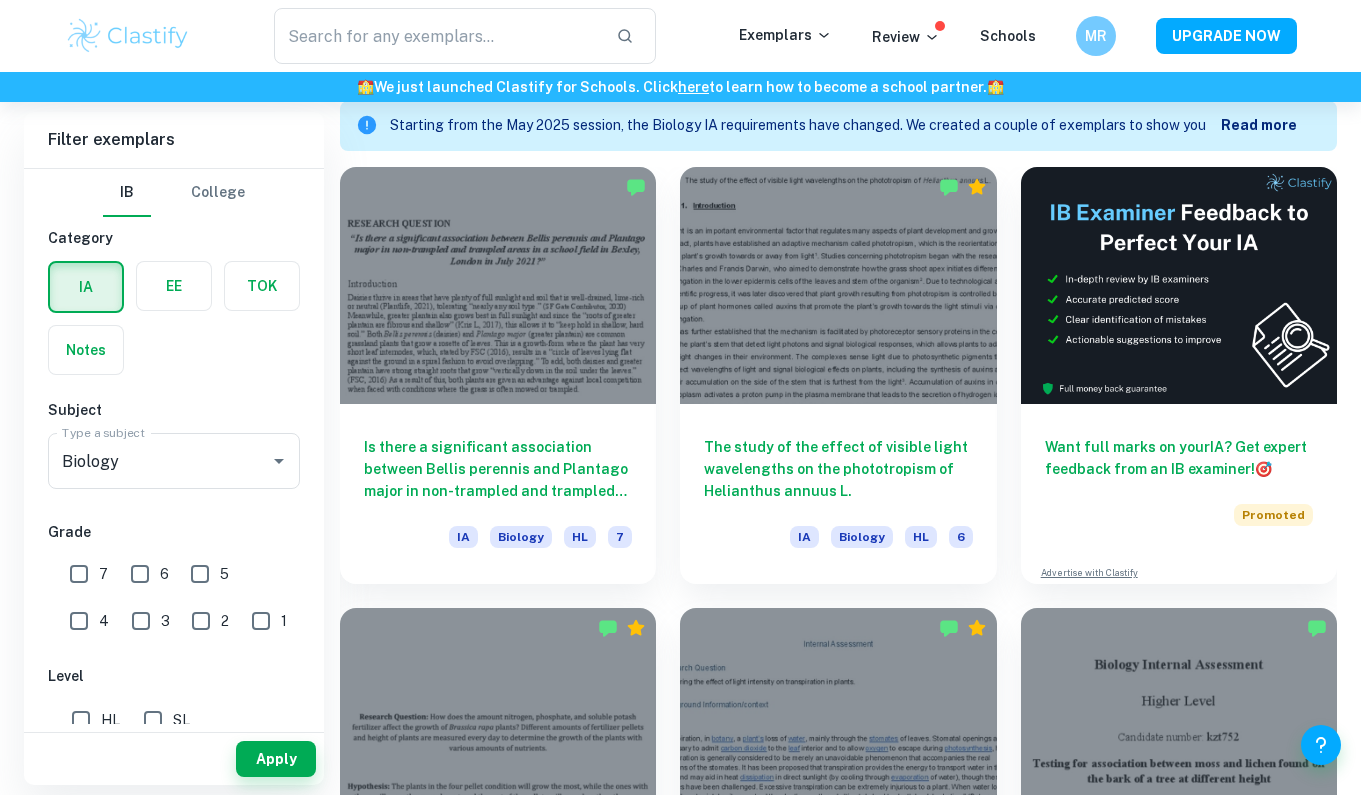 click on "7" at bounding box center (79, 574) 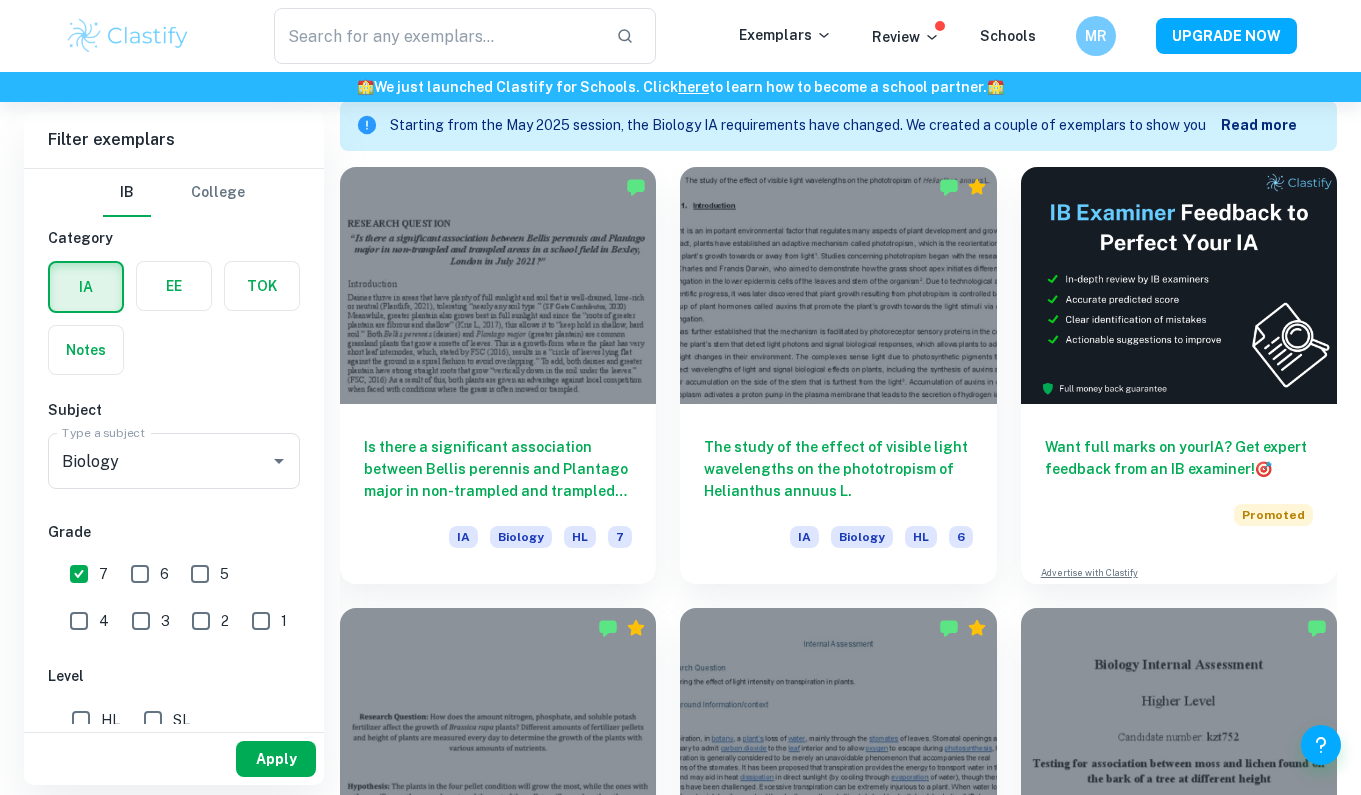 click on "Apply" at bounding box center [276, 759] 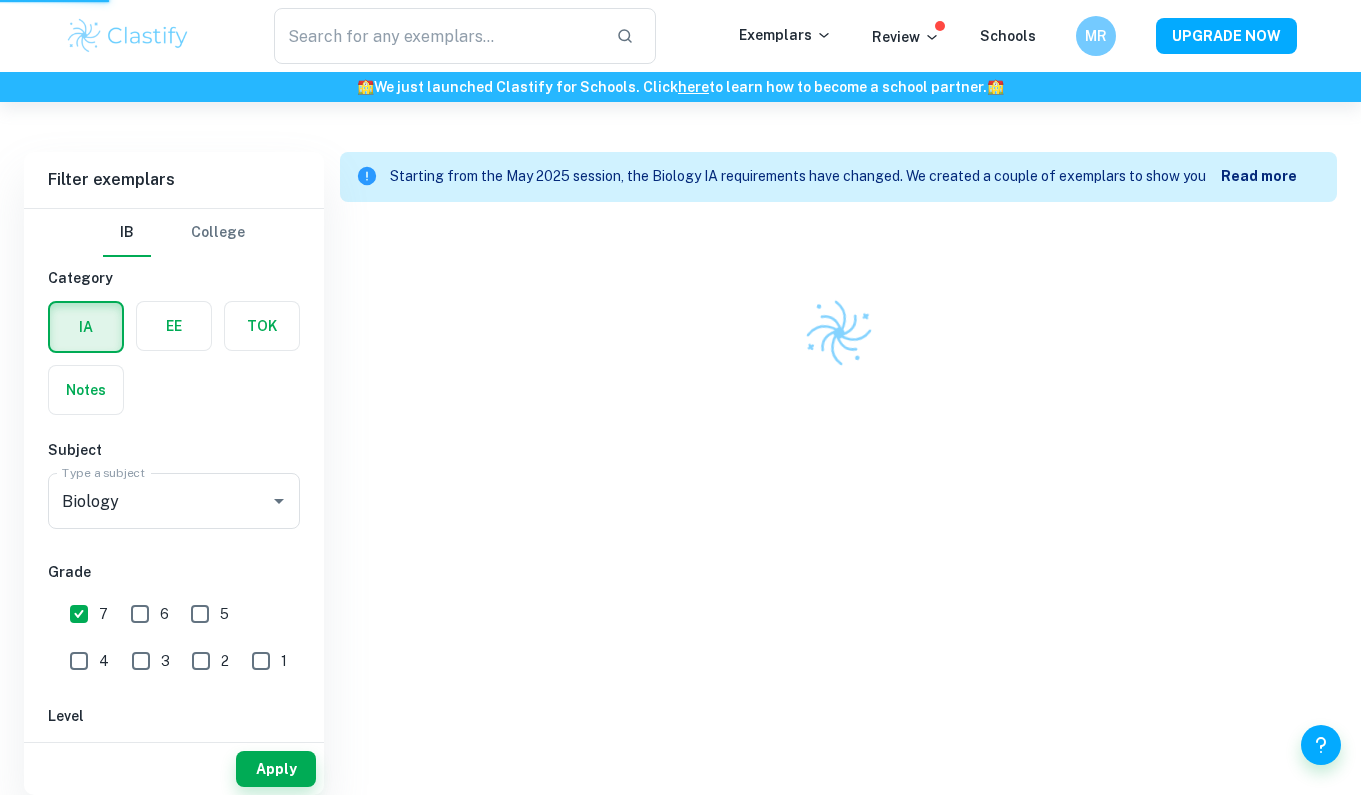 scroll, scrollTop: 492, scrollLeft: 0, axis: vertical 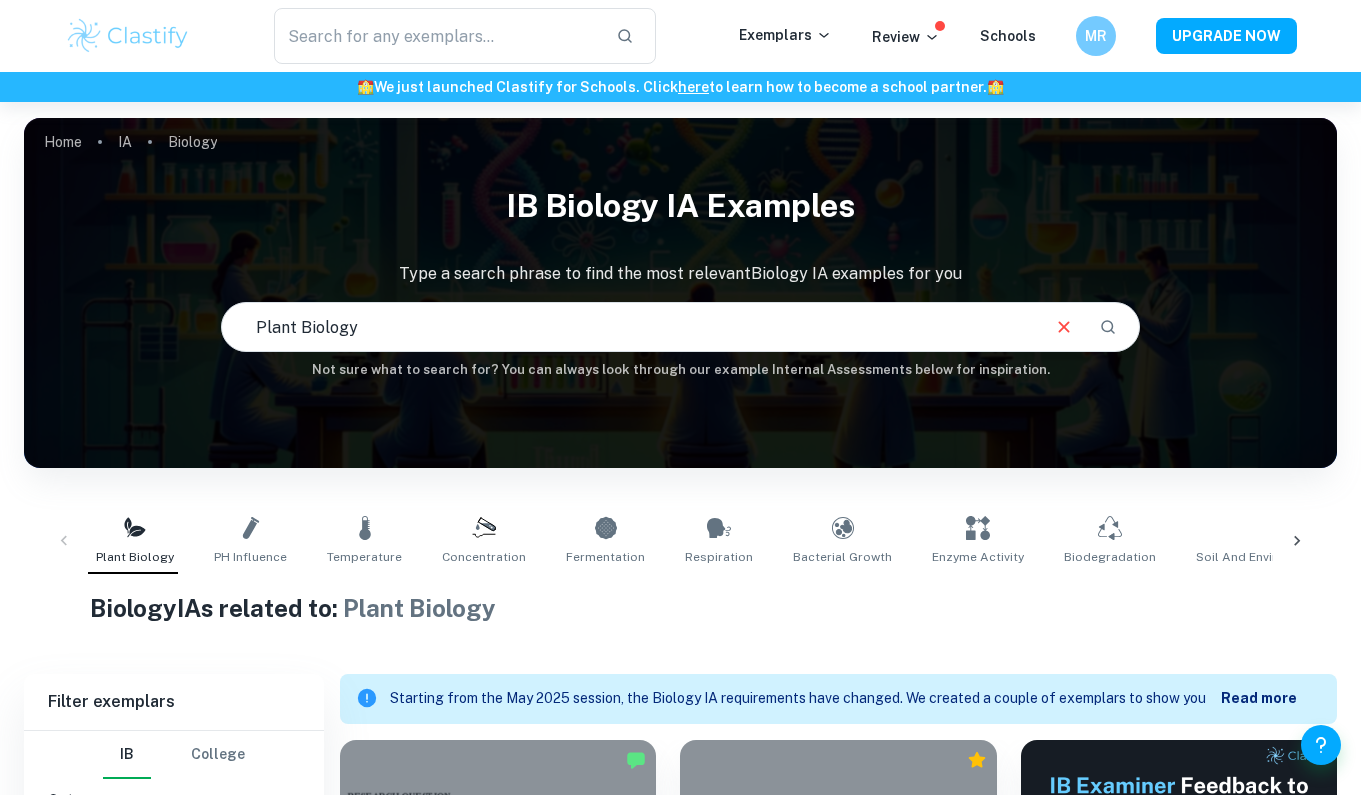 click on "Plant Biology" at bounding box center [629, 327] 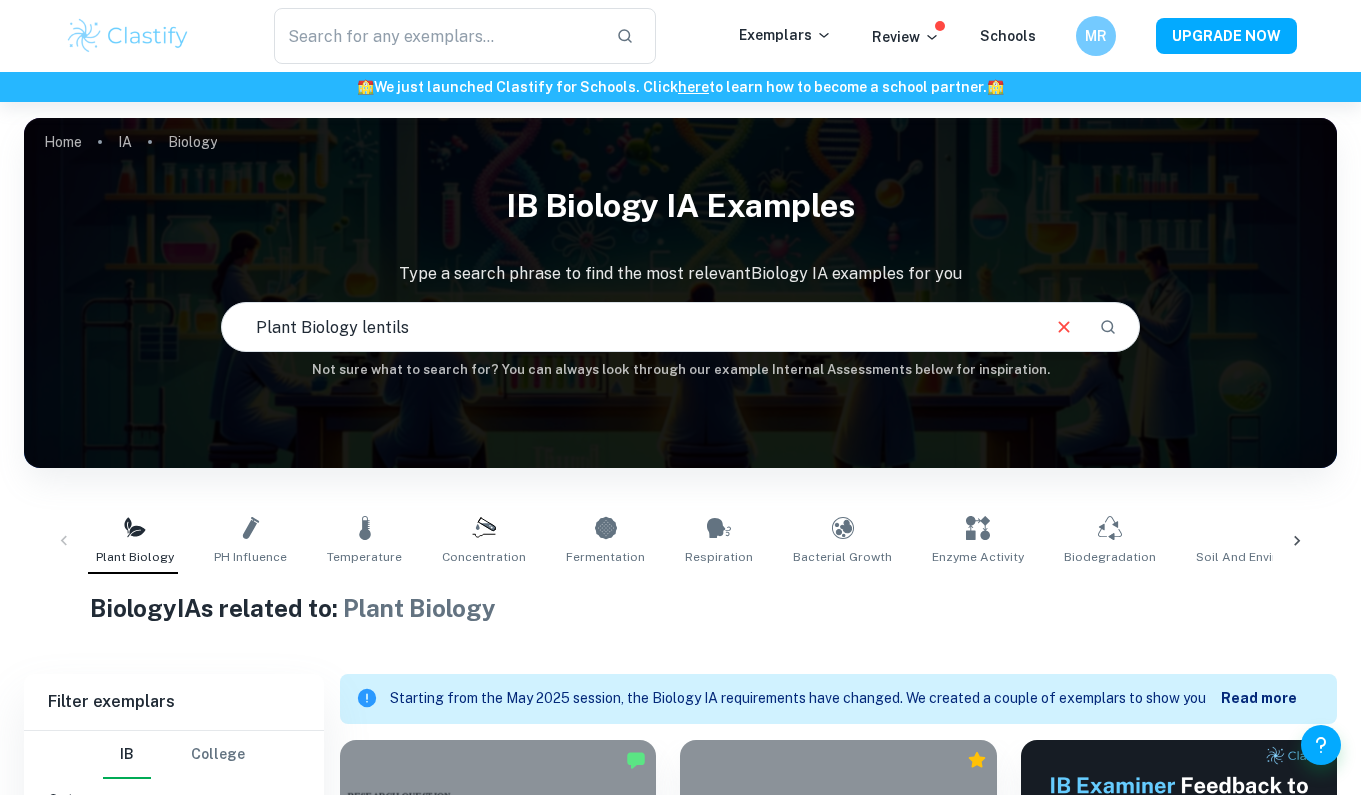 type on "Plant Biology lentils" 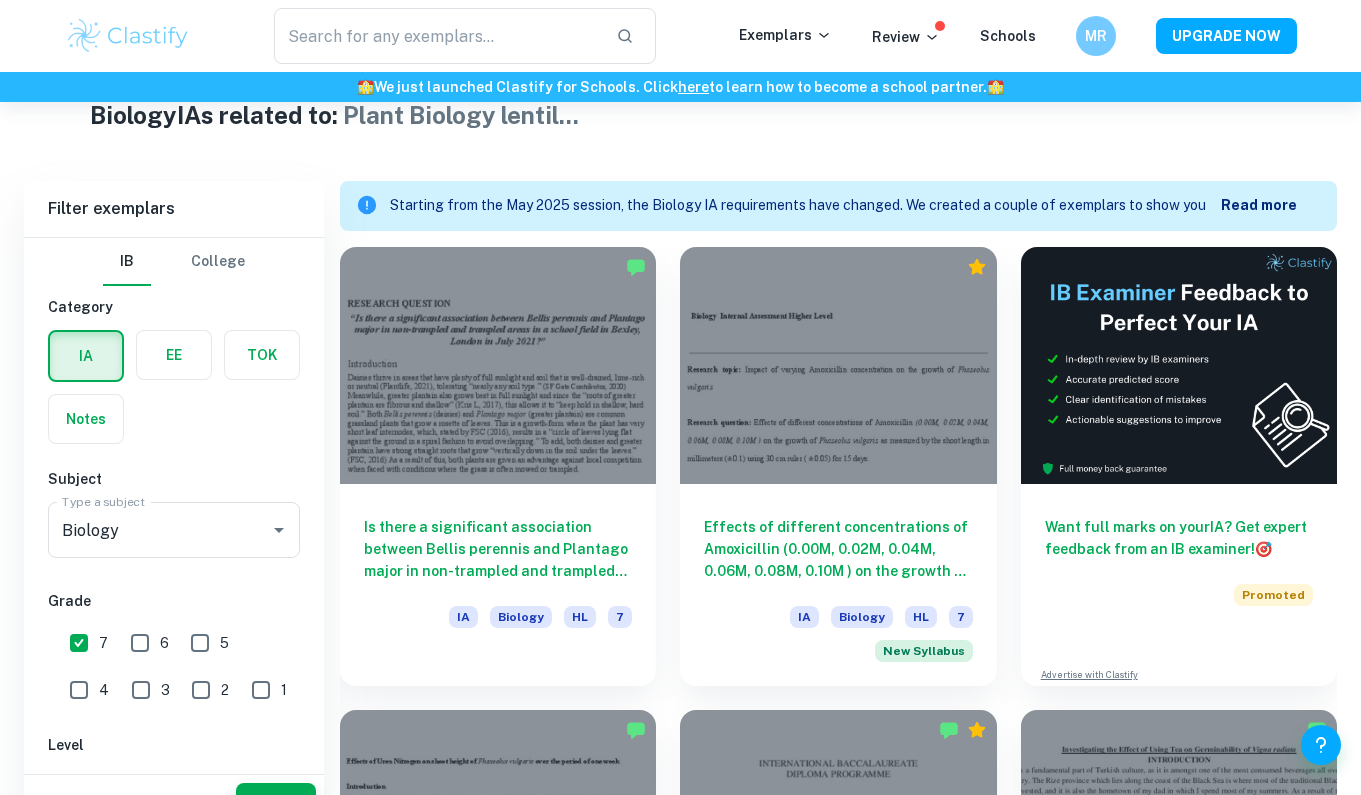 scroll, scrollTop: 535, scrollLeft: 0, axis: vertical 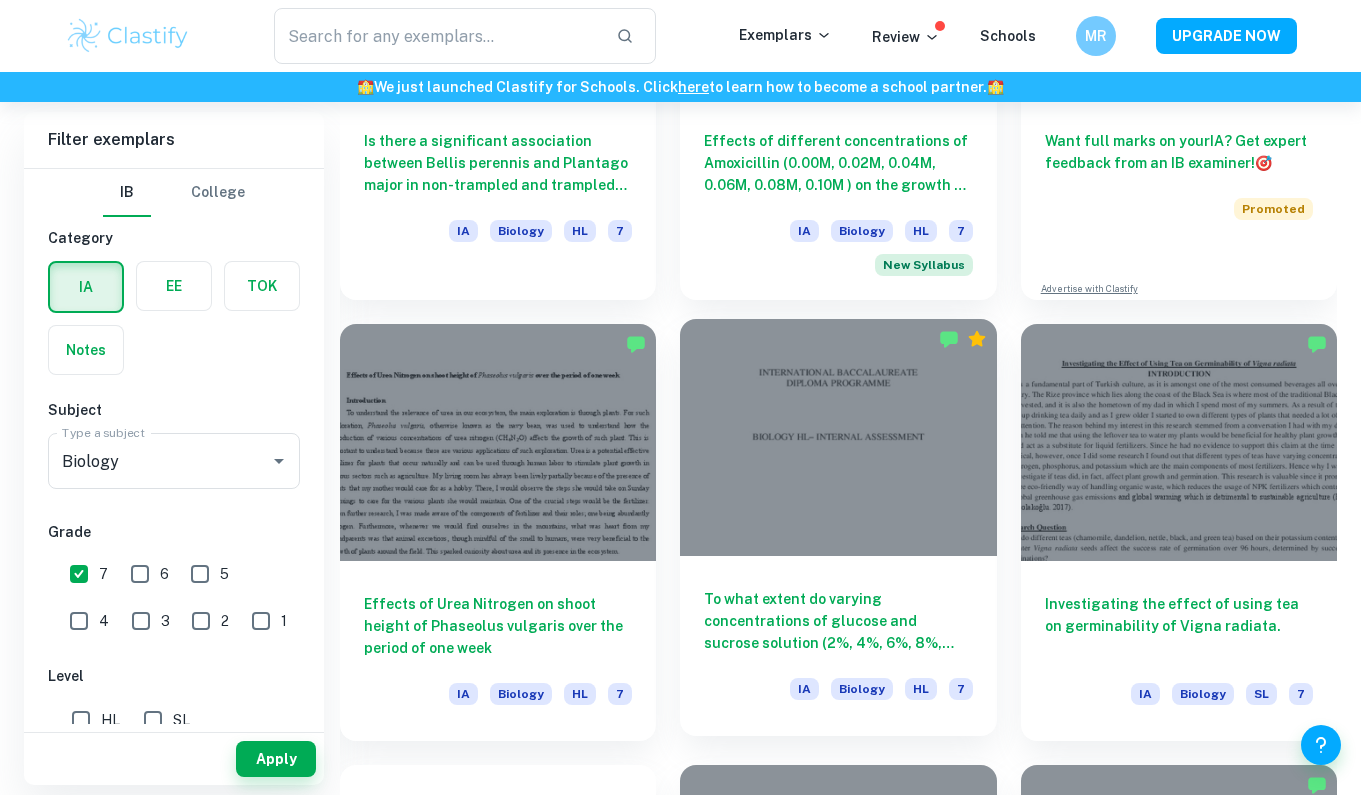 click at bounding box center (838, 437) 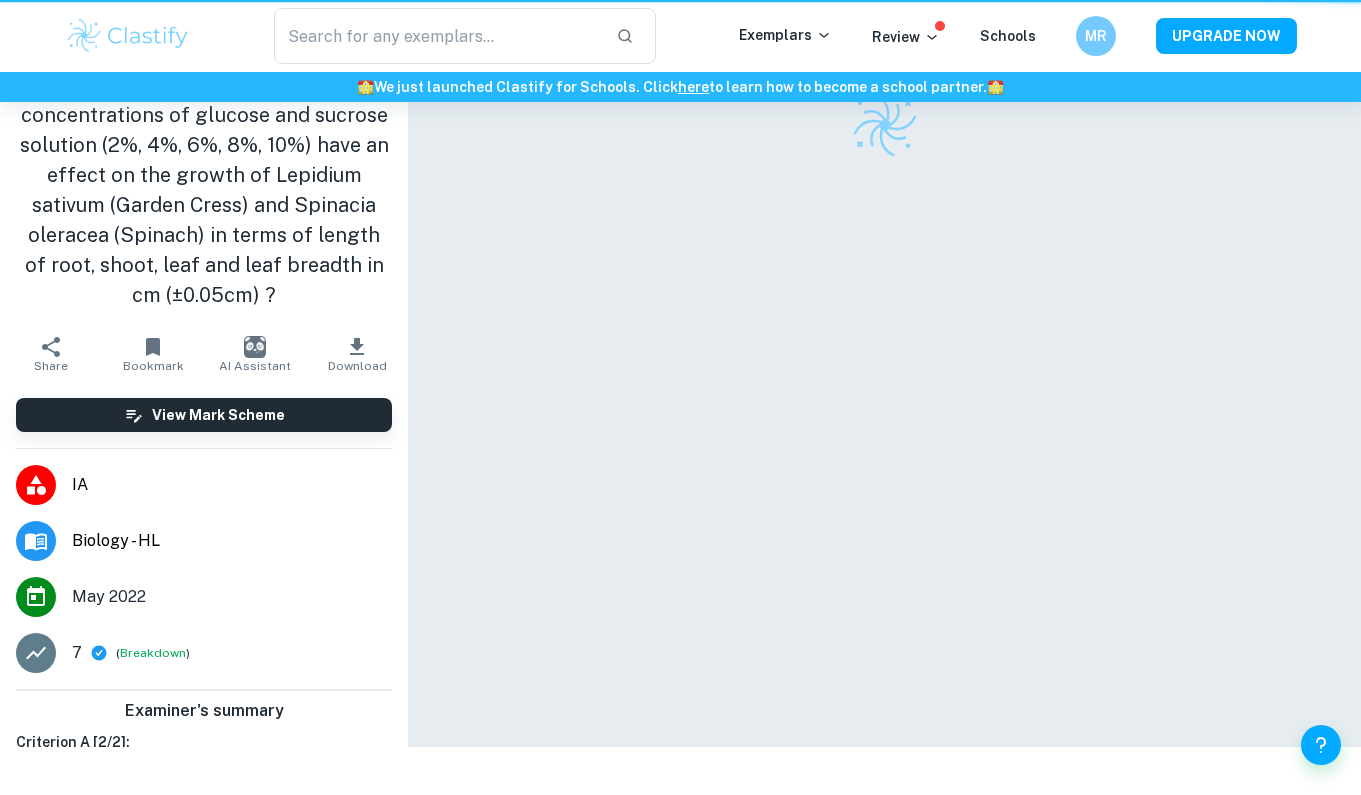 scroll, scrollTop: 0, scrollLeft: 0, axis: both 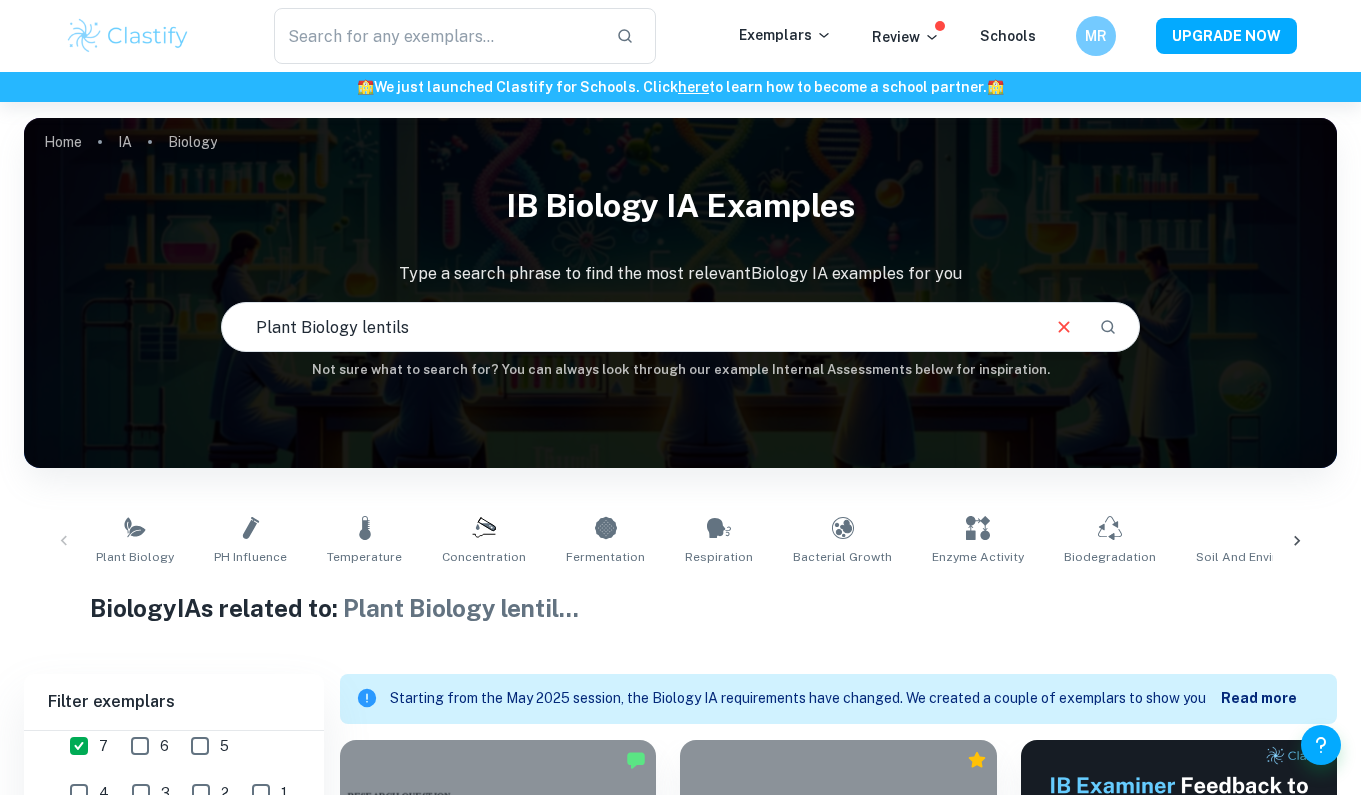 click on "Plant Biology lentils" at bounding box center [629, 327] 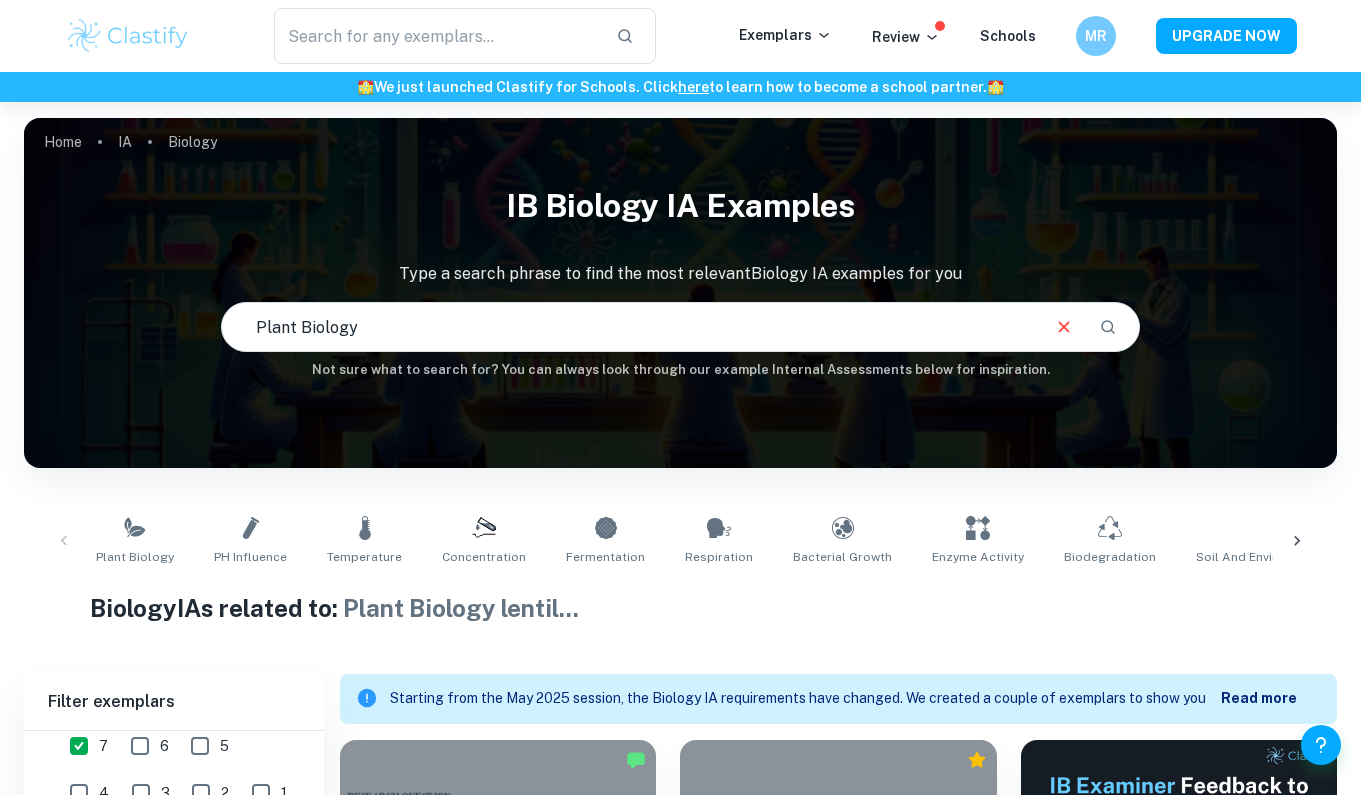 type on "Plant Biology" 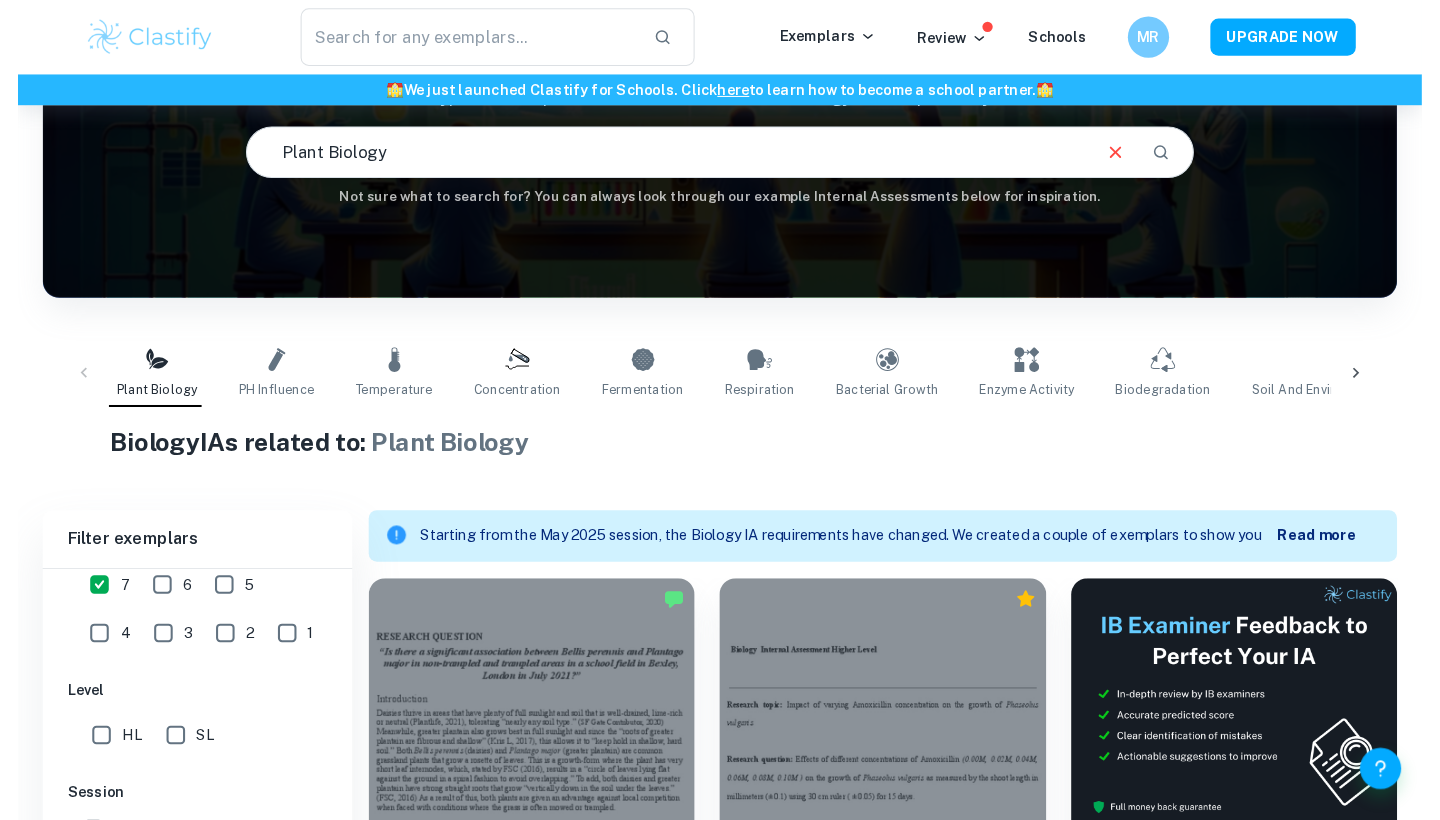 scroll, scrollTop: 784, scrollLeft: 0, axis: vertical 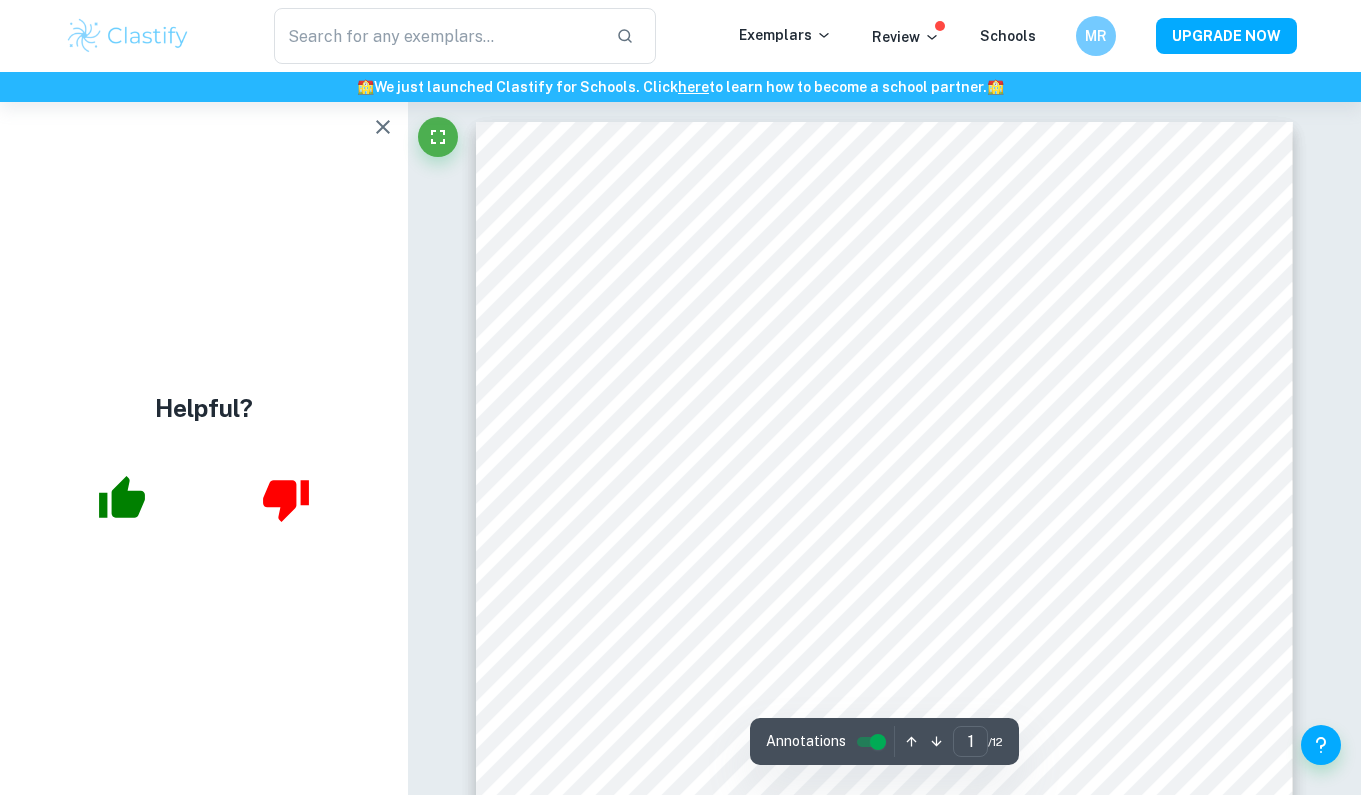 click 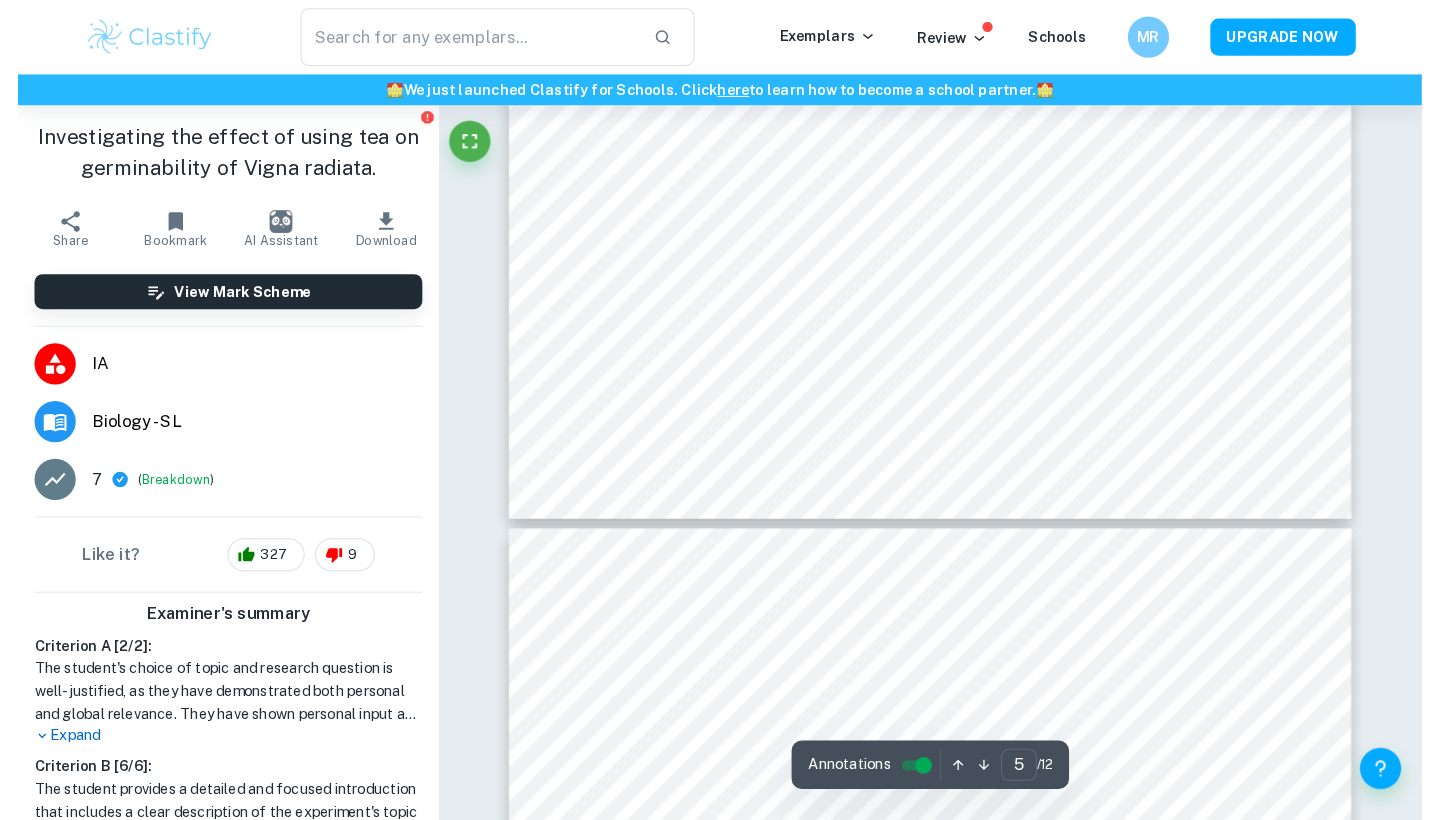 scroll, scrollTop: 4985, scrollLeft: 0, axis: vertical 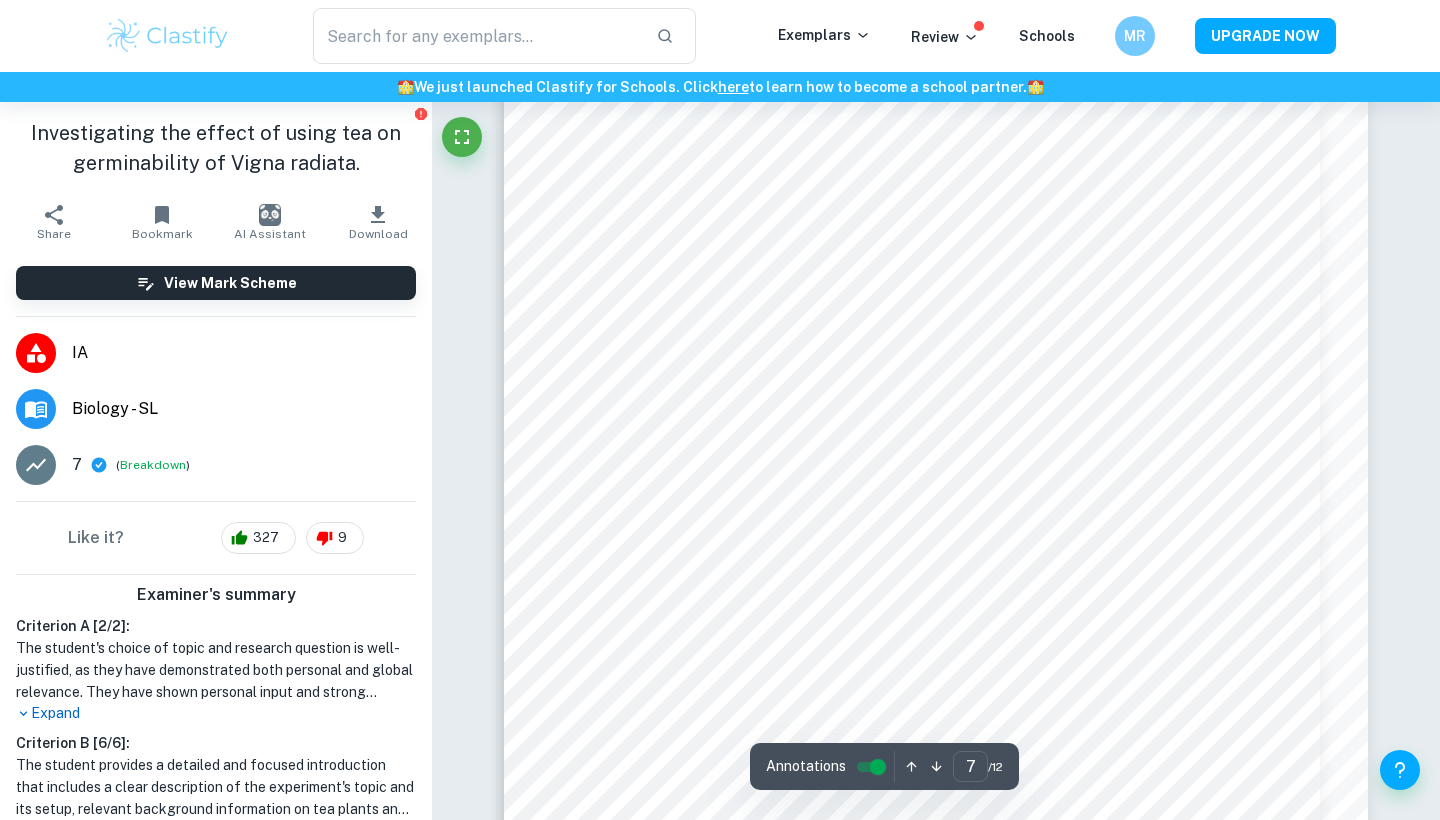 type on "6" 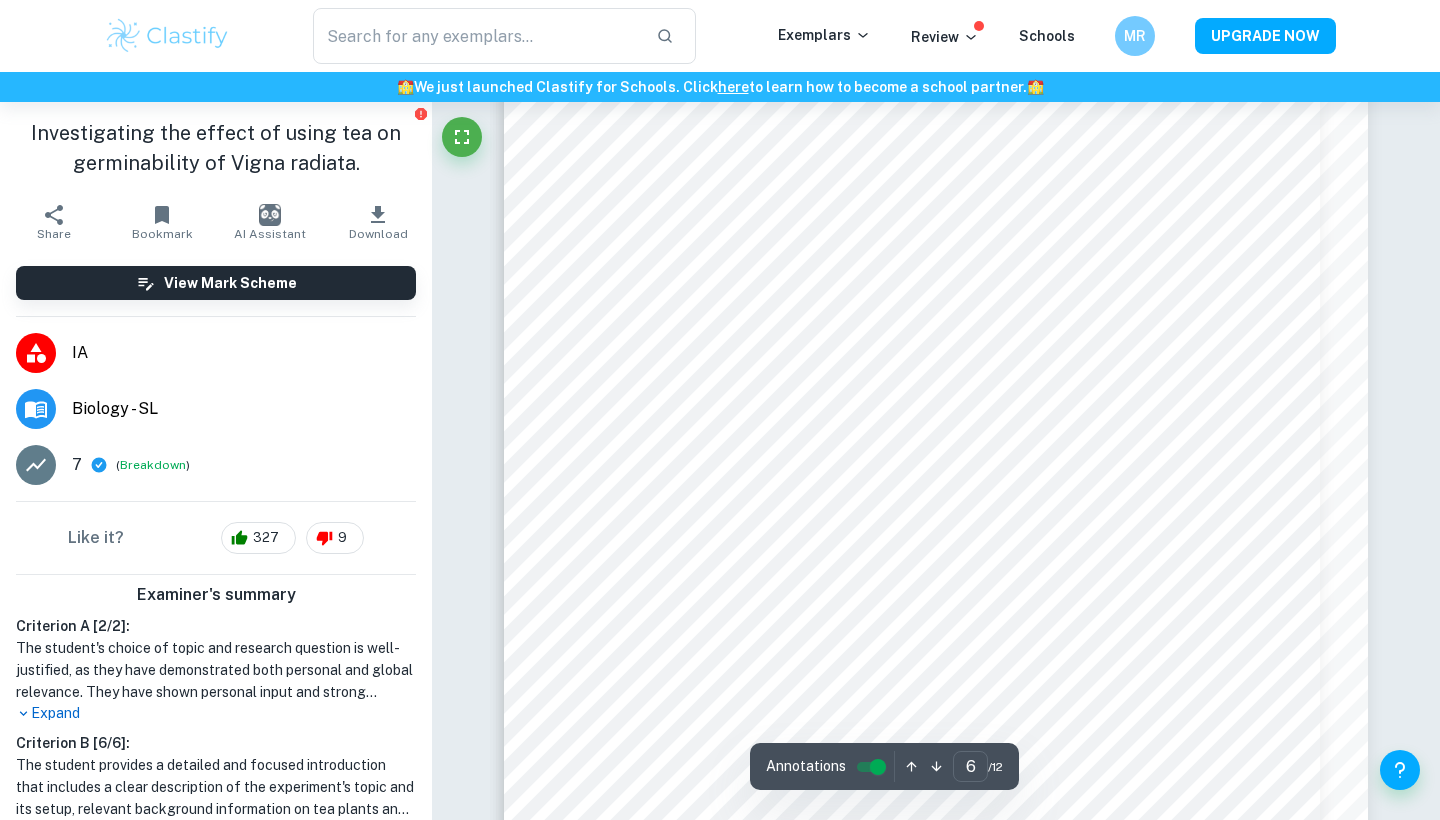 scroll, scrollTop: 5614, scrollLeft: 0, axis: vertical 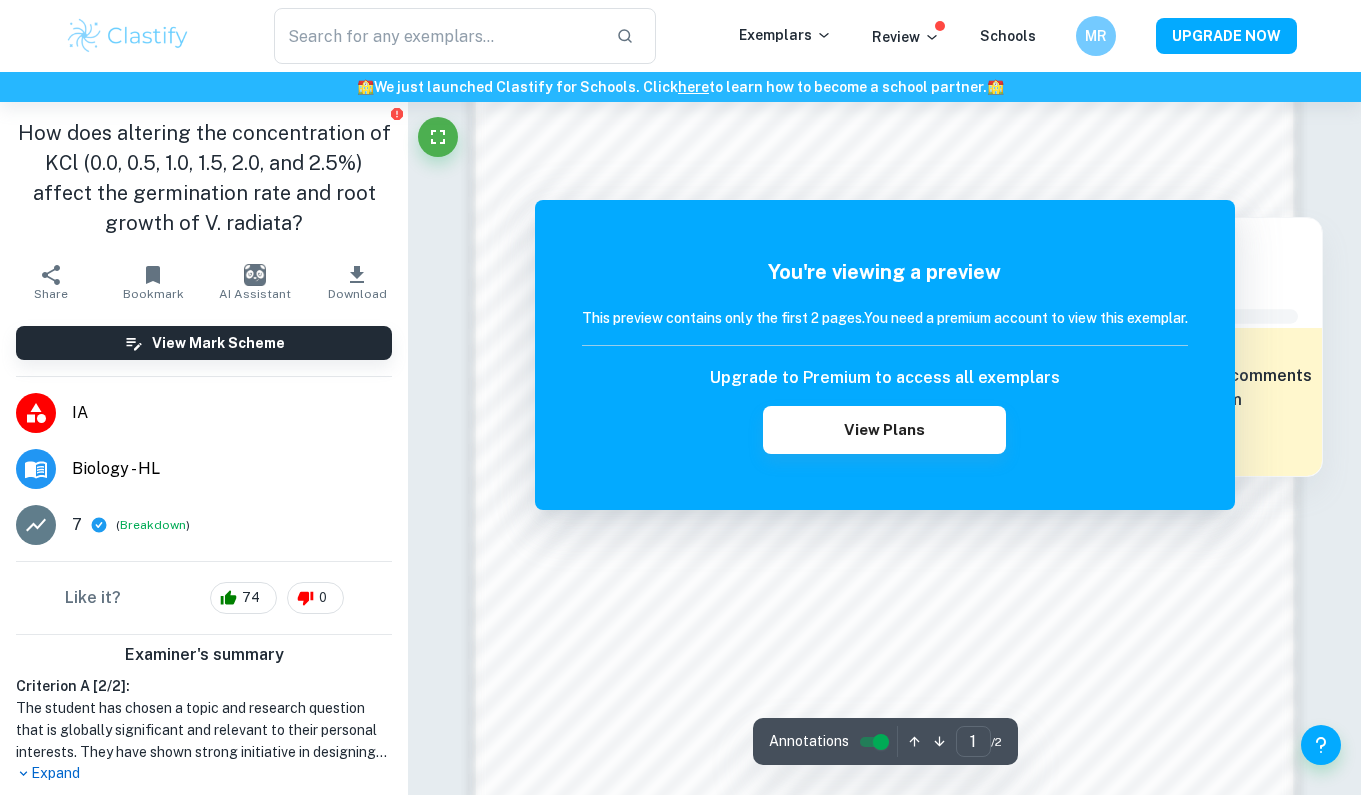 click on "​ Exemplars Review Schools MR UPGRADE NOW" at bounding box center (680, 36) 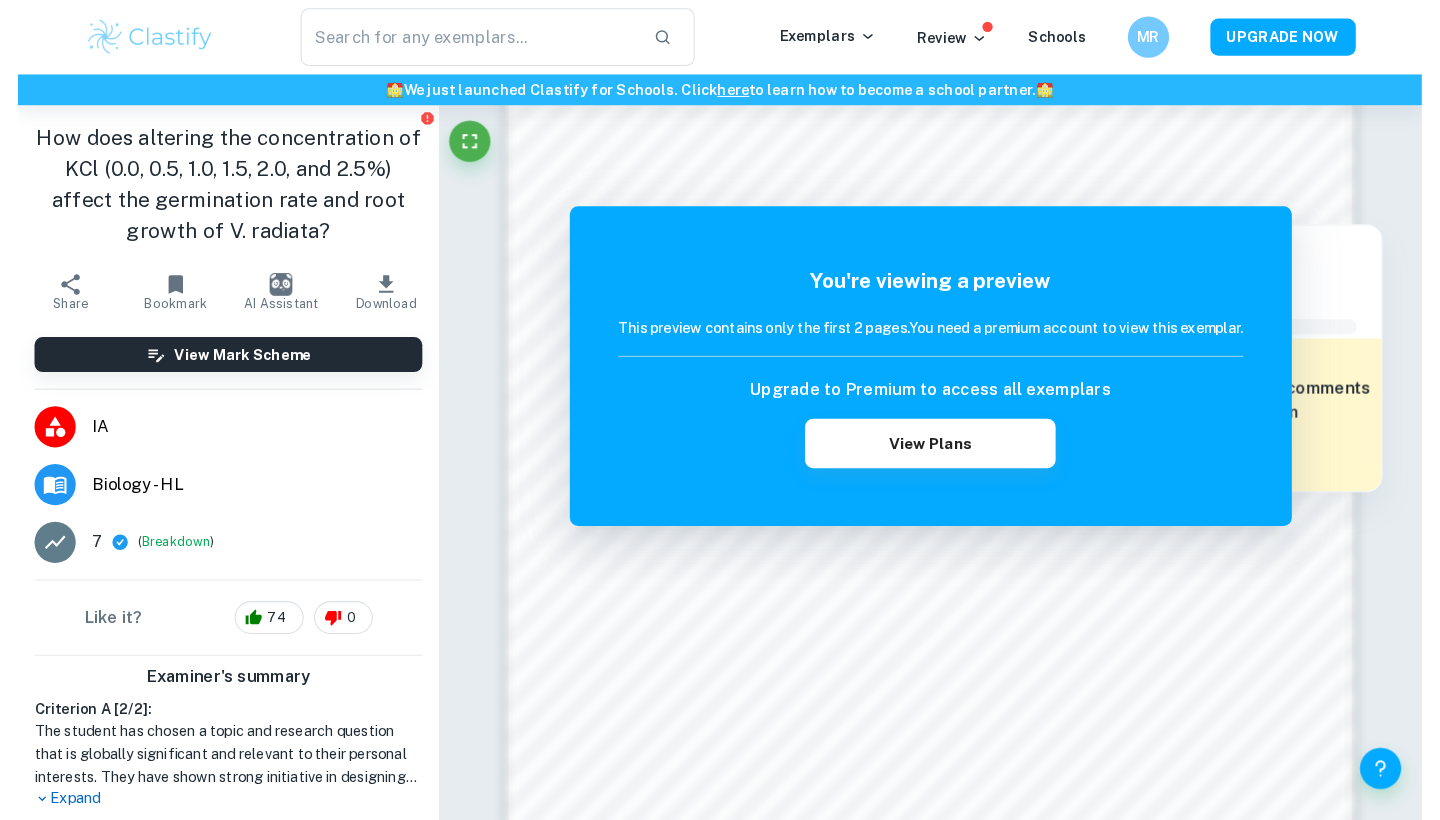 scroll, scrollTop: 1225, scrollLeft: 0, axis: vertical 